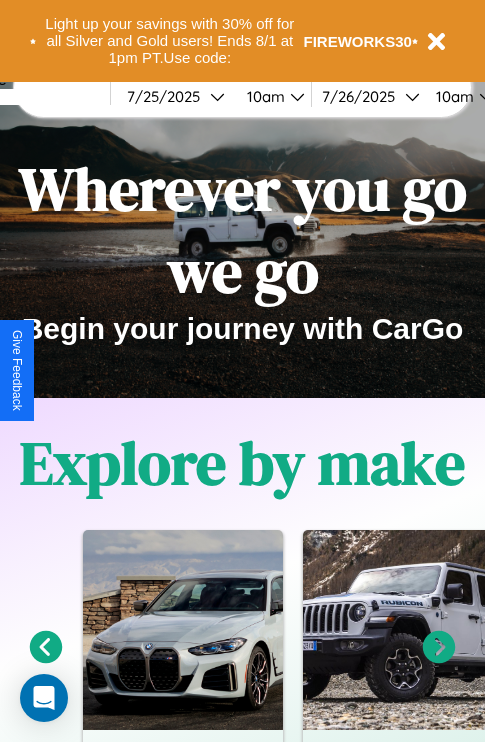 scroll, scrollTop: 308, scrollLeft: 0, axis: vertical 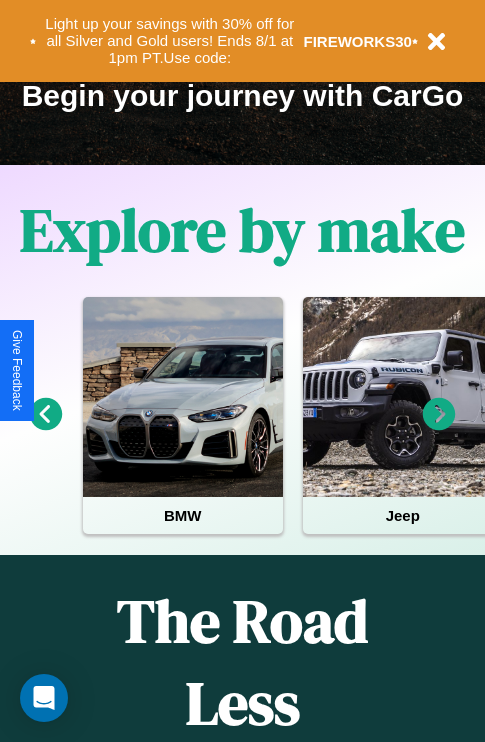 click 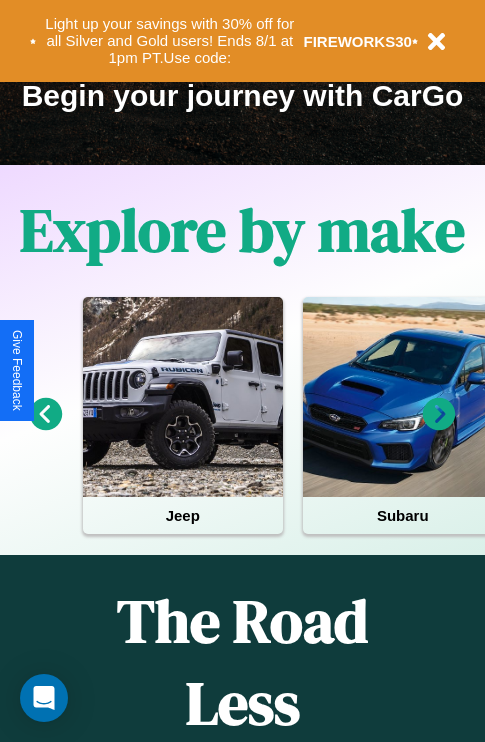click 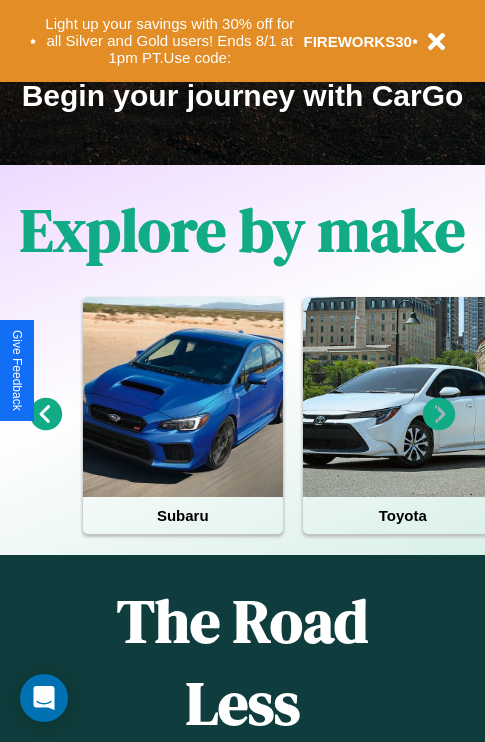 click 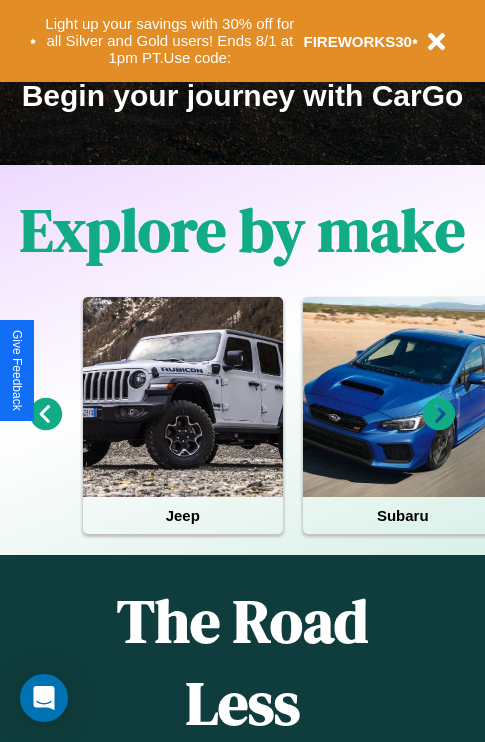 click 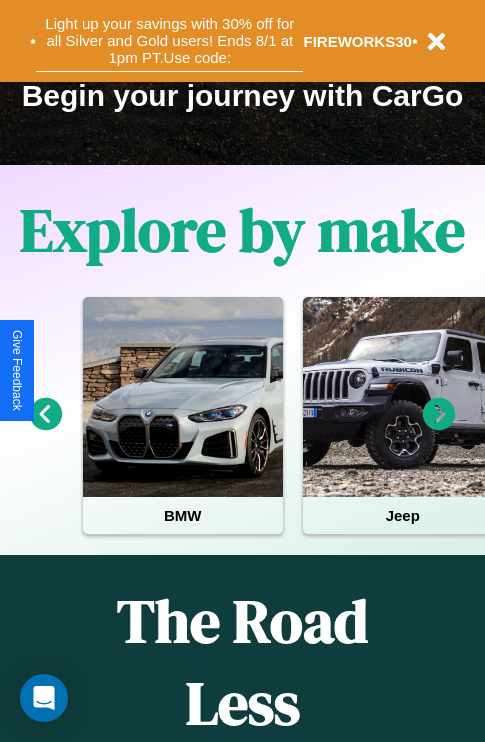 click on "Light up your savings with 30% off for all Silver and Gold users! Ends 8/1 at 1pm PT.  Use code:" at bounding box center [169, 41] 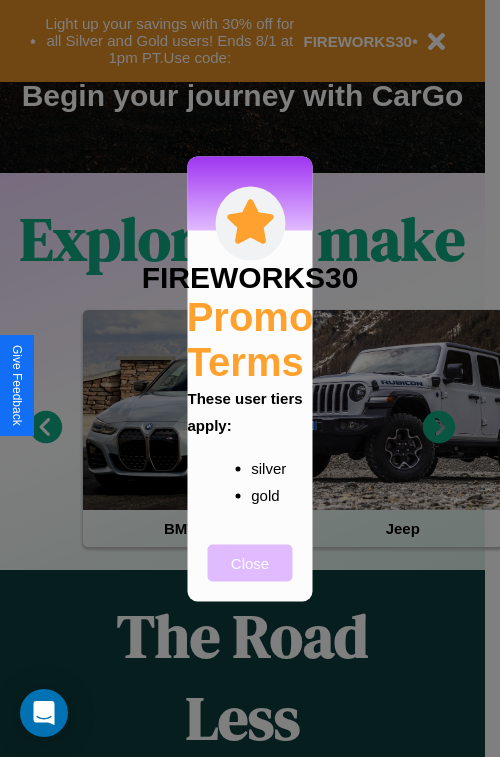 click on "Close" at bounding box center (250, 562) 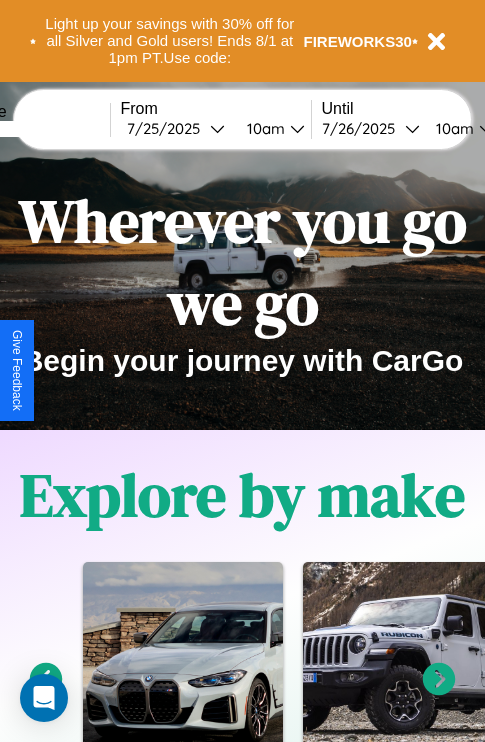 scroll, scrollTop: 0, scrollLeft: 0, axis: both 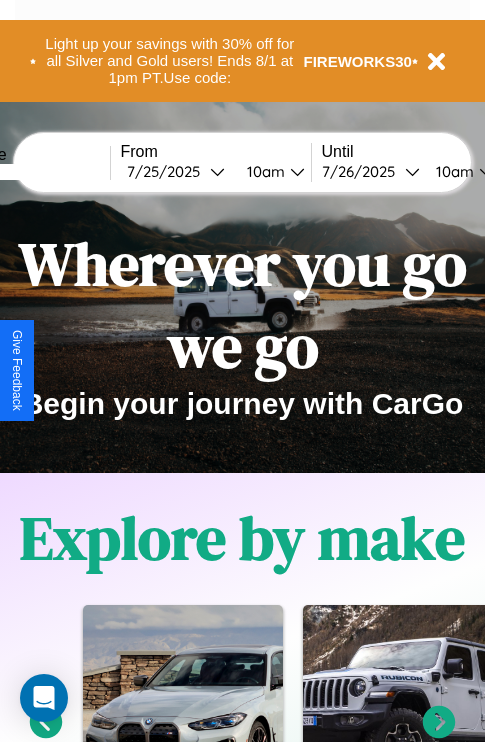 click at bounding box center [35, 172] 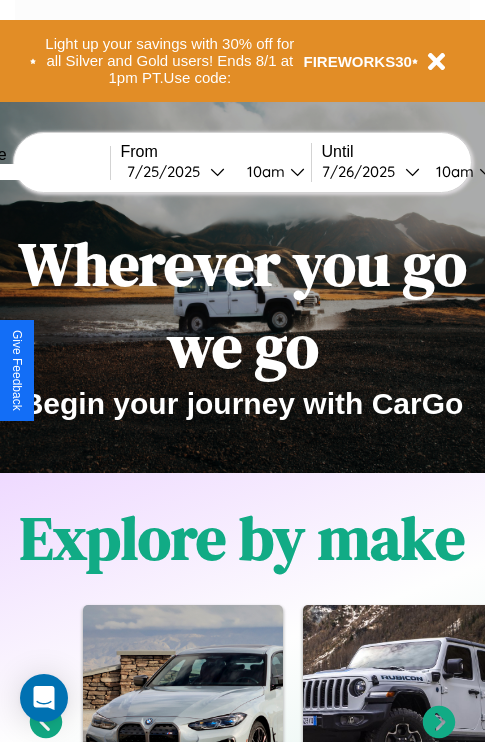 type on "******" 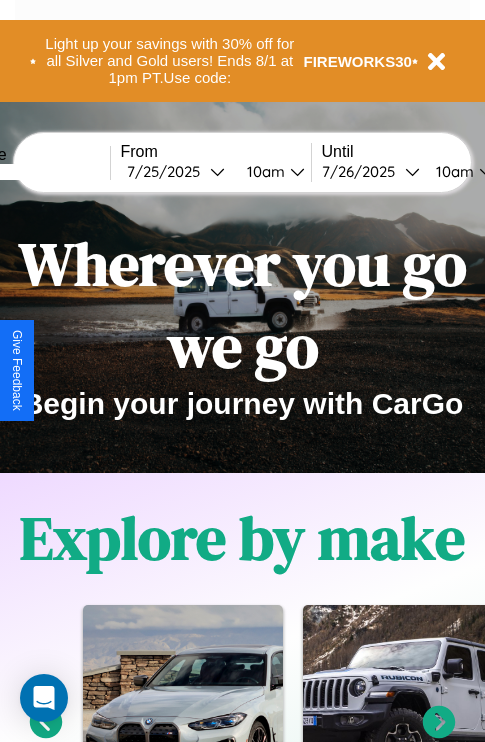 select on "*" 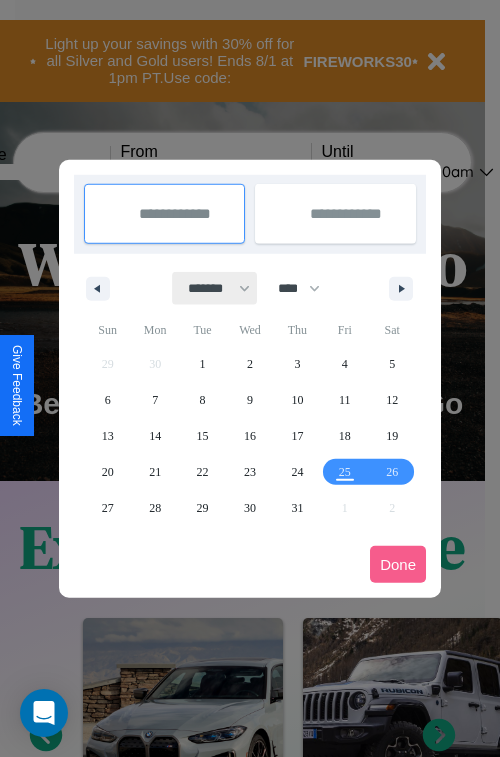 click on "******* ******** ***** ***** *** **** **** ****** ********* ******* ******** ********" at bounding box center [215, 288] 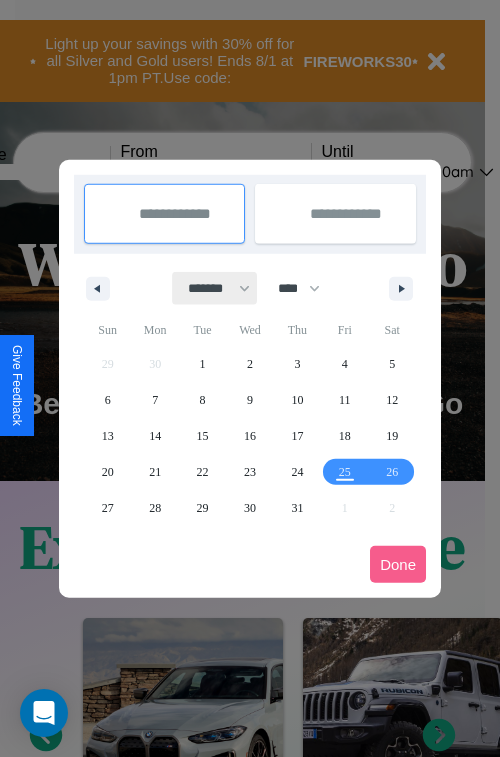 select on "*" 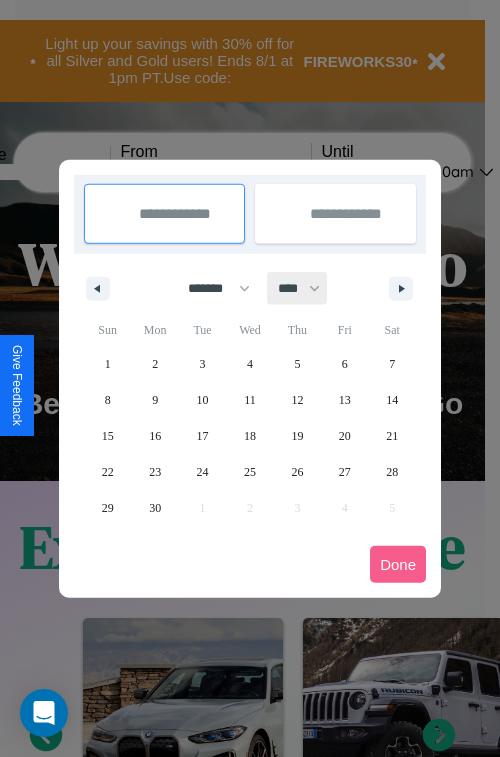 click on "**** **** **** **** **** **** **** **** **** **** **** **** **** **** **** **** **** **** **** **** **** **** **** **** **** **** **** **** **** **** **** **** **** **** **** **** **** **** **** **** **** **** **** **** **** **** **** **** **** **** **** **** **** **** **** **** **** **** **** **** **** **** **** **** **** **** **** **** **** **** **** **** **** **** **** **** **** **** **** **** **** **** **** **** **** **** **** **** **** **** **** **** **** **** **** **** **** **** **** **** **** **** **** **** **** **** **** **** **** **** **** **** **** **** **** **** **** **** **** **** ****" at bounding box center [298, 288] 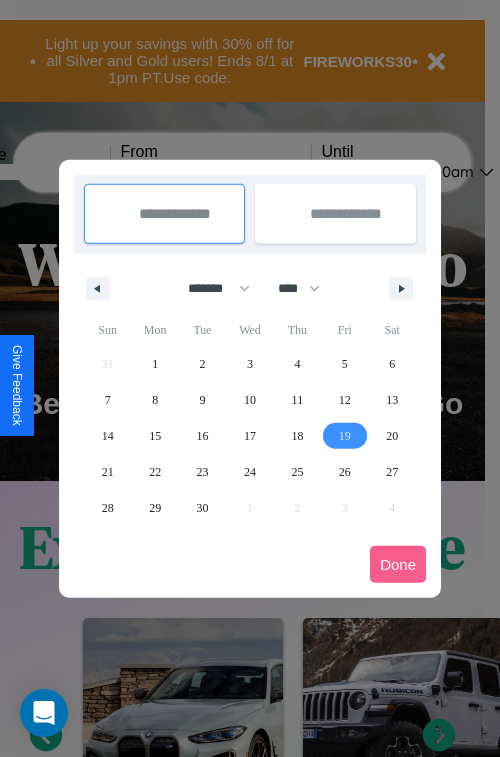 click on "19" at bounding box center [345, 436] 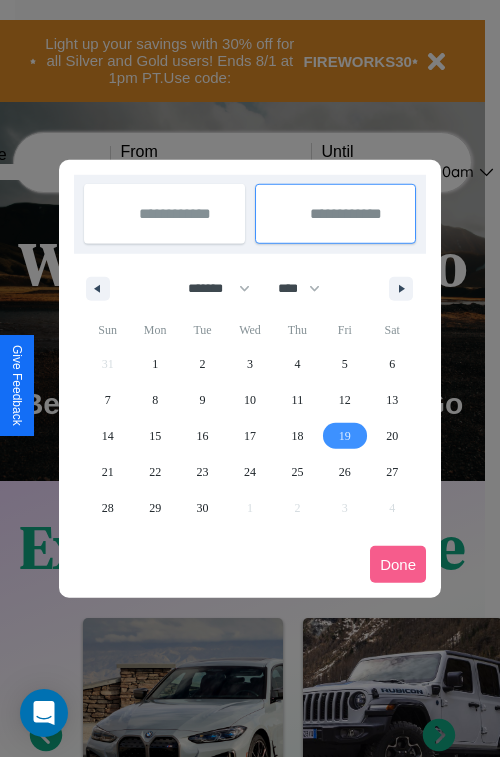 type on "**********" 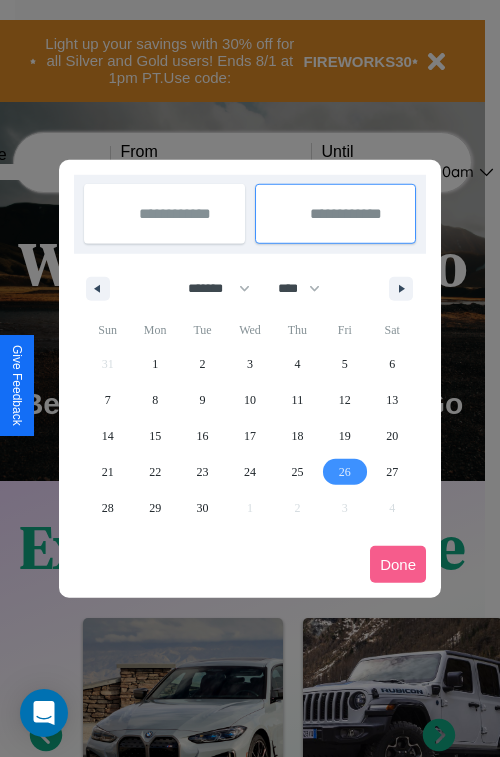 click on "26" at bounding box center [345, 472] 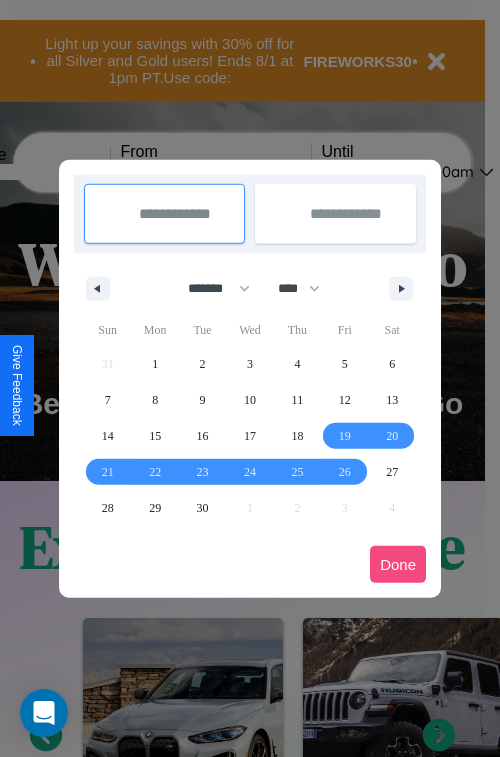 click on "Done" at bounding box center (398, 564) 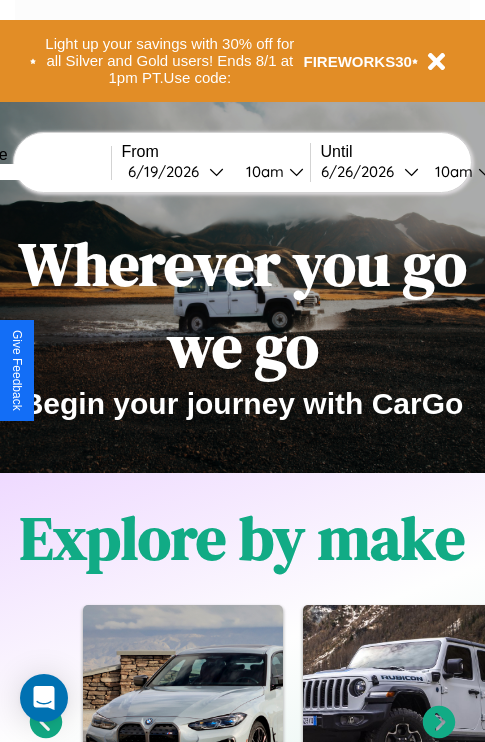 click on "10am" at bounding box center (262, 171) 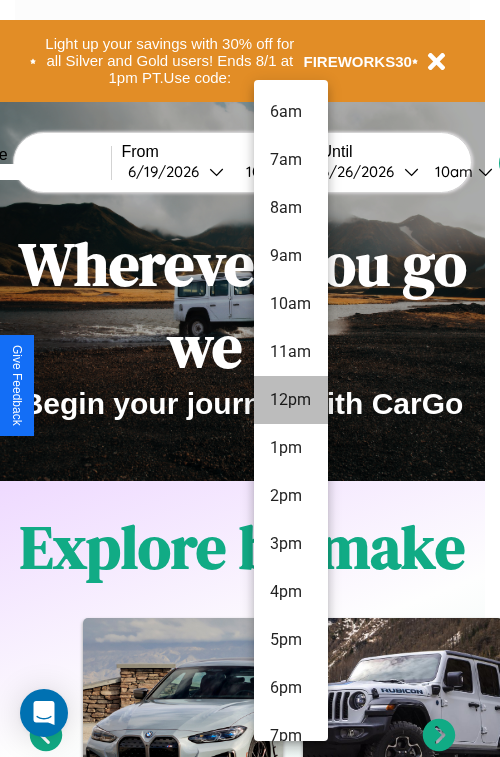 click on "12pm" at bounding box center (291, 400) 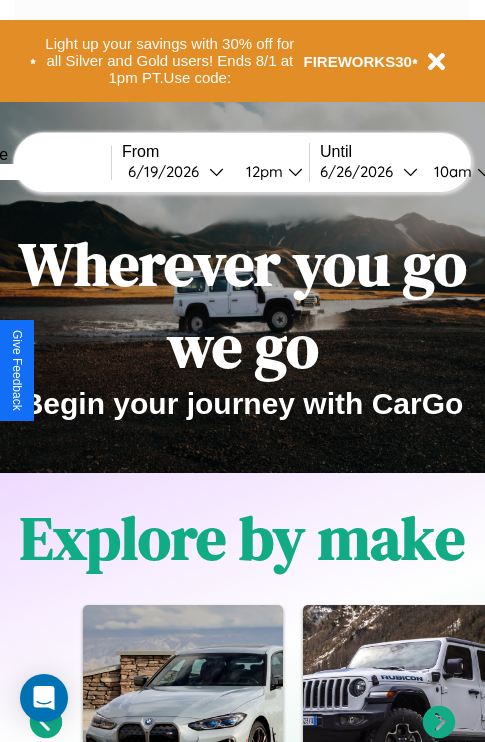 click on "10am" at bounding box center (450, 171) 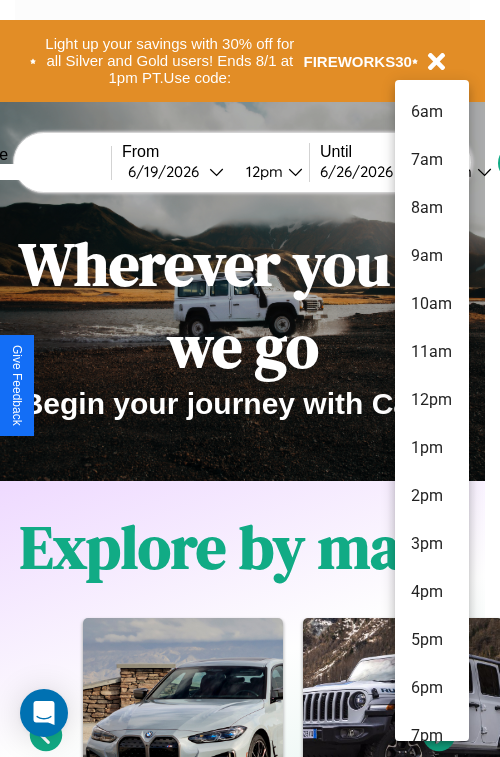 click on "9am" at bounding box center (432, 256) 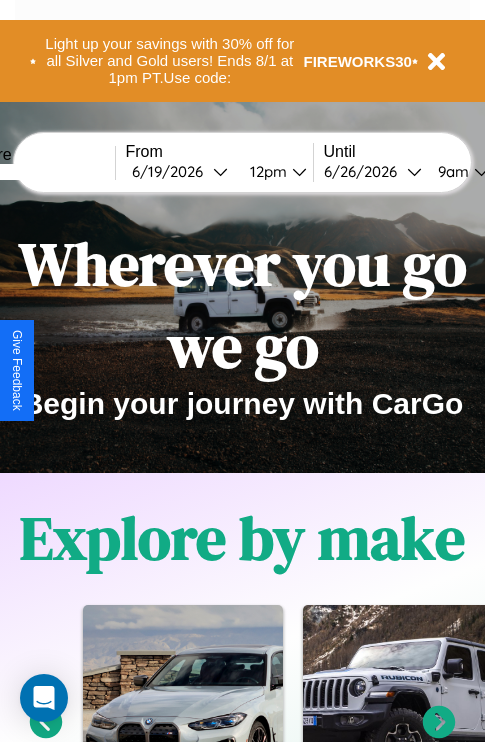 scroll, scrollTop: 0, scrollLeft: 72, axis: horizontal 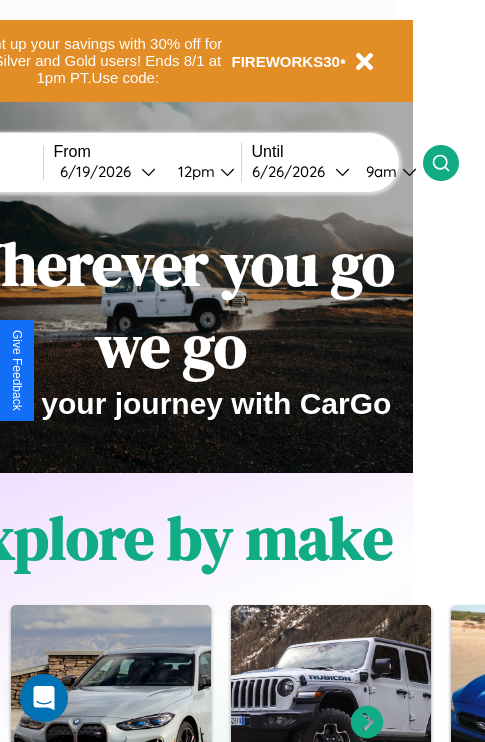 click 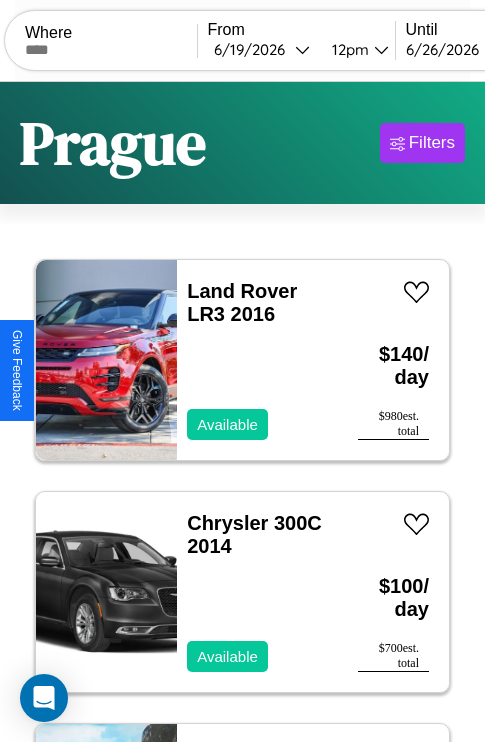 scroll, scrollTop: 95, scrollLeft: 0, axis: vertical 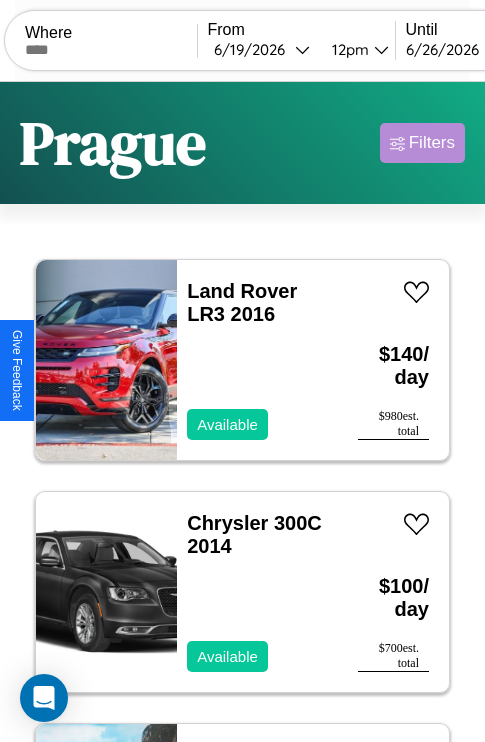 click on "Filters" at bounding box center [432, 143] 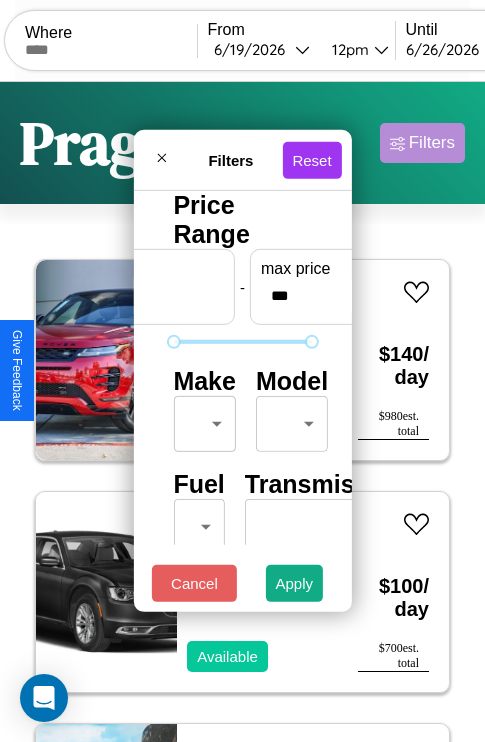 scroll, scrollTop: 162, scrollLeft: 63, axis: both 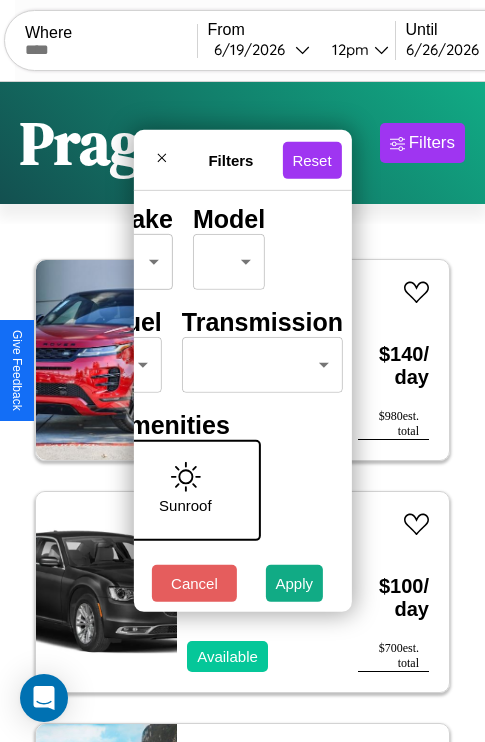 click on "Crown CarGo Where From [DATE] [TIME] Until [DATE] [TIME] Become a Host Login Sign Up [CITY] Filters 13 cars in this area These cars can be picked up in this city. Land Rover LR3 2016 Available $ 140 / day $ 980 est. total Chrysler 300C 2014 Available $ 100 / day $ 700 est. total Fiat Ducato 2018 Available $ 150 / day $ 1050 est. total Hyundai Stellar 2014 Available $ 170 / day $ 1190 est. total Toyota MR2 2016 Available $ 80 / day $ 560 est. total Jaguar XF 2024 Available $ 150 / day $ 1050 est. total Jaguar XJ6 2022 Available $ 130 / day $ 910 est. total Honda VFR800A 2014 Available $ 80 / day $ 560 est. total Volkswagen Golf GTI 2023 Available $ 60 / day $ 420 est. total Toyota Crown 2014 Unavailable $ 110 / day $ 770 est. total Ferrari Testarossa 2018 Unavailable $ 180 / day $ 1260 est. total Buick Encore GX 2021 Available $ 100 / day $ 700 est. total GMC WHR 2019 Available $ 180 / day $ 1260 est. total Filters Reset * -" at bounding box center (242, 412) 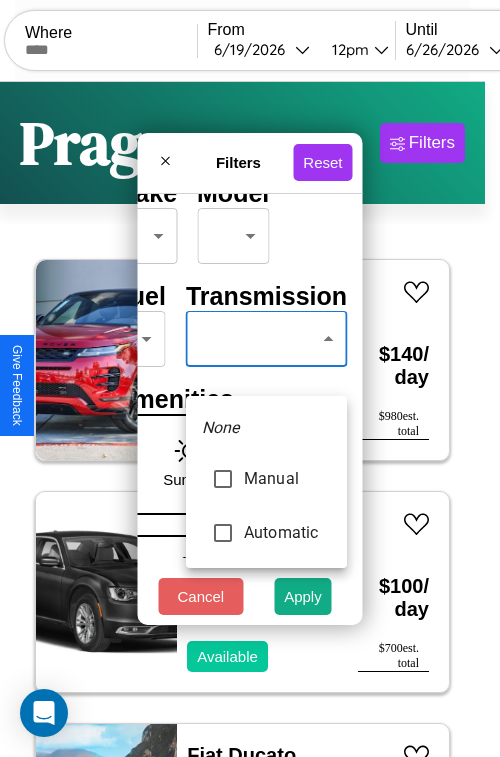 type on "*********" 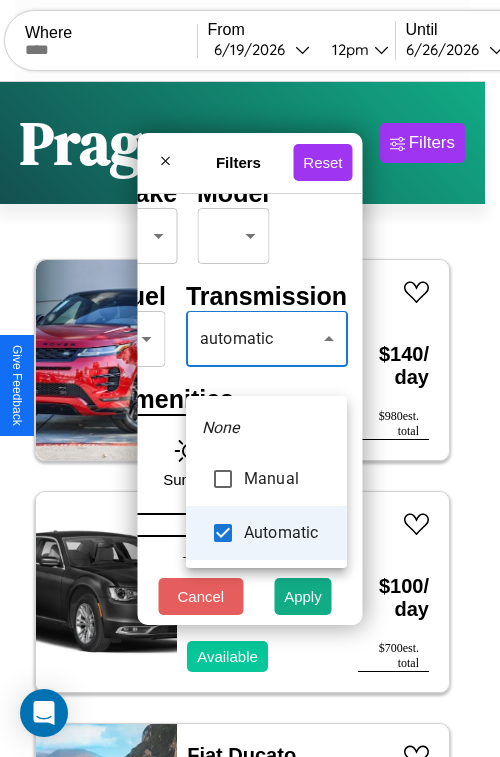 click at bounding box center (250, 378) 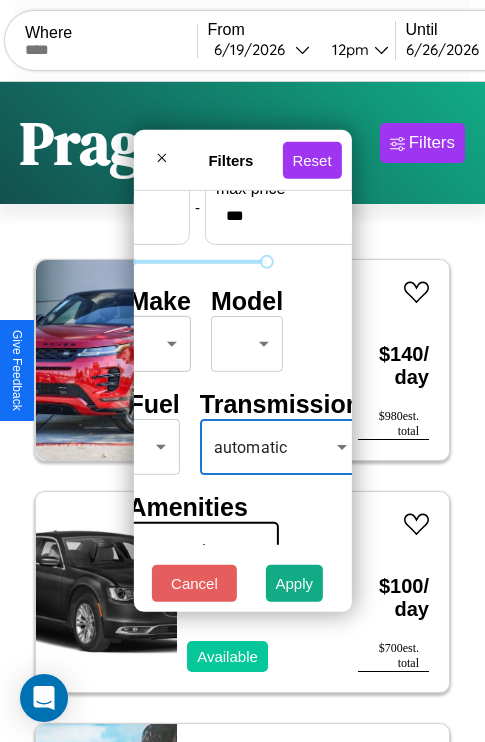 scroll, scrollTop: 59, scrollLeft: 40, axis: both 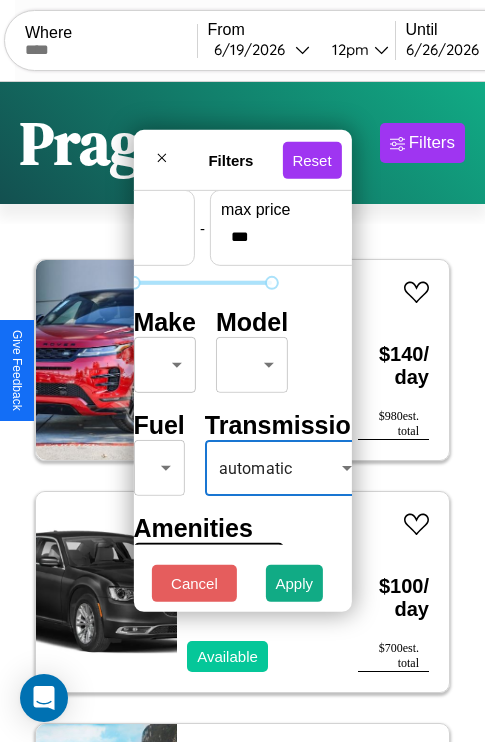 click on "Crown CarGo Where From [DATE] [TIME] Until [DATE] [TIME] Become a Host Login Sign Up [CITY] Filters 13 cars in this area These cars can be picked up in this city. Land Rover LR3 2016 Available $ 140 / day $ 980 est. total Chrysler 300C 2014 Available $ 100 / day $ 700 est. total Fiat Ducato 2018 Available $ 150 / day $ 1050 est. total Hyundai Stellar 2014 Available $ 170 / day $ 1190 est. total Toyota MR2 2016 Available $ 80 / day $ 560 est. total Jaguar XF 2024 Available $ 150 / day $ 1050 est. total Jaguar XJ6 2022 Available $ 130 / day $ 910 est. total Honda VFR800A 2014 Available $ 80 / day $ 560 est. total Volkswagen Golf GTI 2023 Available $ 60 / day $ 420 est. total Toyota Crown 2014 Unavailable $ 110 / day $ 770 est. total Ferrari Testarossa 2018 Unavailable $ 180 / day $ 1260 est. total Buick Encore GX 2021 Available $ 100 / day $ 700 est. total GMC WHR 2019 Available $ 180 / day $ 1260 est. total Filters Reset * -" at bounding box center [242, 412] 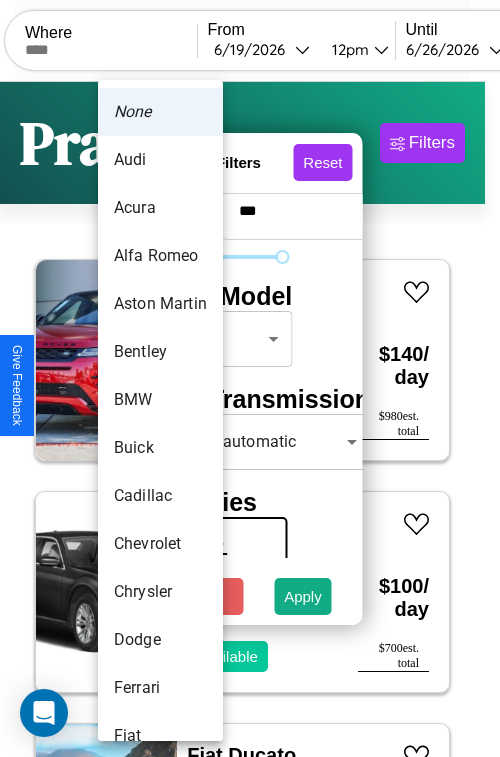 click on "BMW" at bounding box center (160, 400) 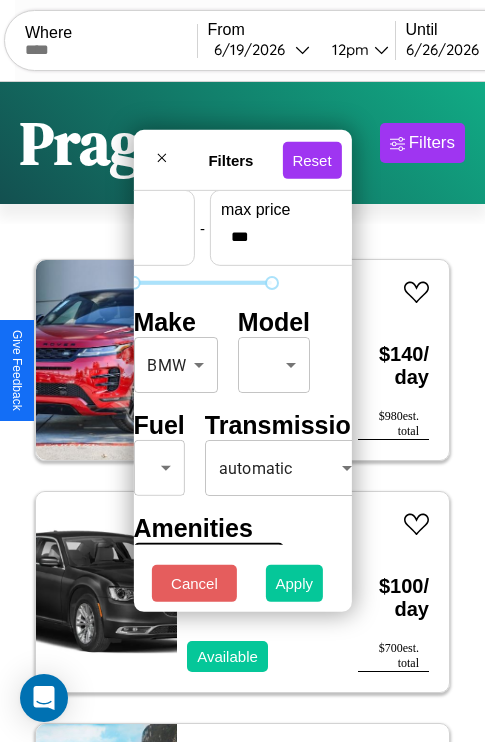 click on "Apply" at bounding box center [295, 583] 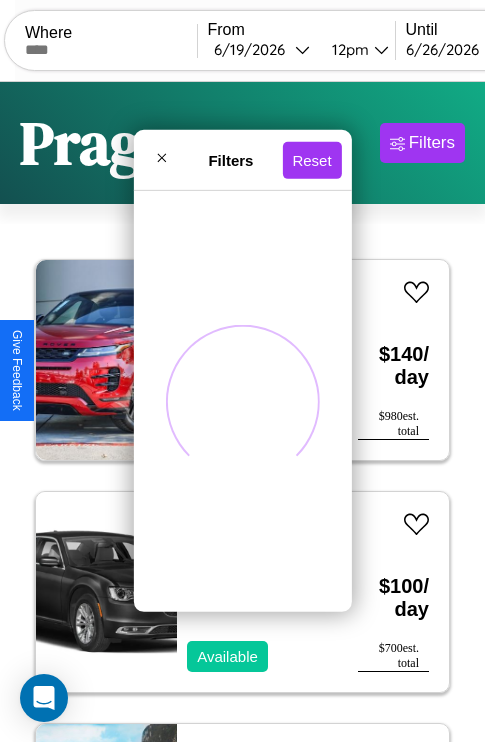 scroll, scrollTop: 66, scrollLeft: 0, axis: vertical 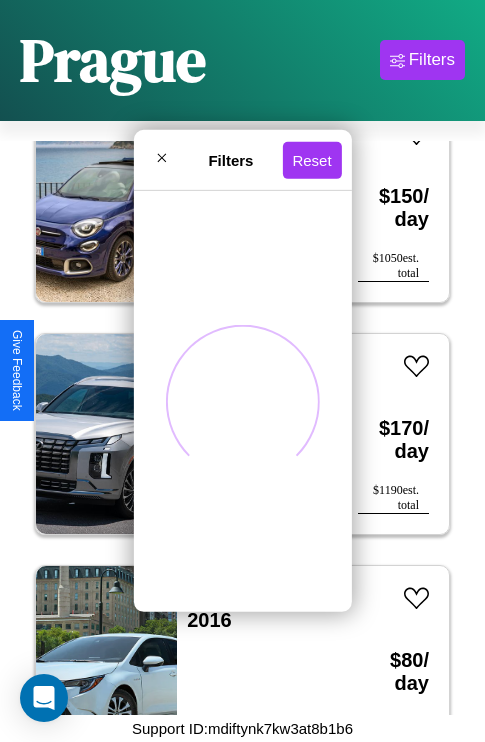 click at bounding box center (242, 401) 